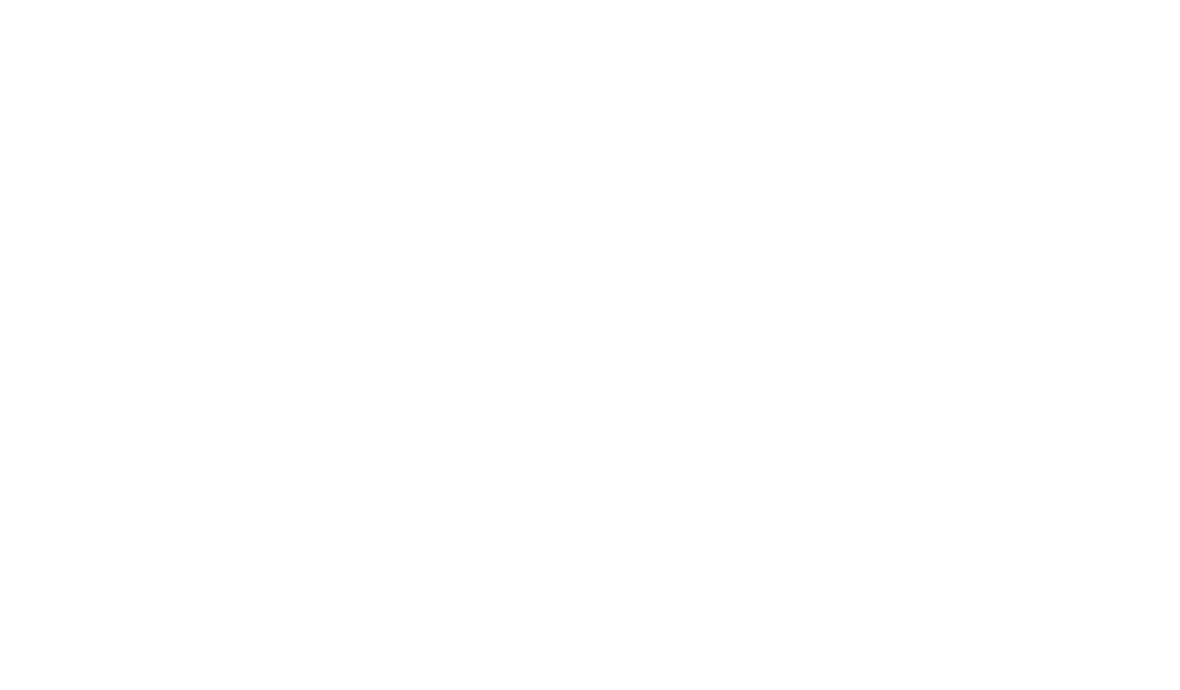 scroll, scrollTop: 0, scrollLeft: 0, axis: both 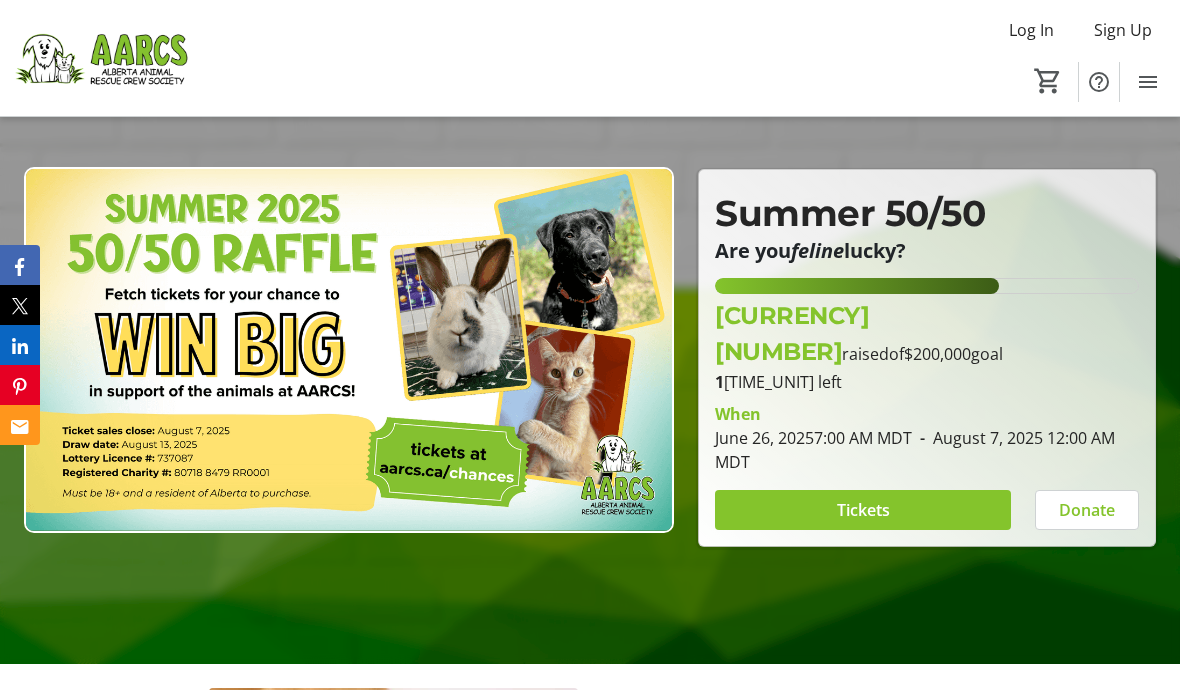 click at bounding box center [863, 510] 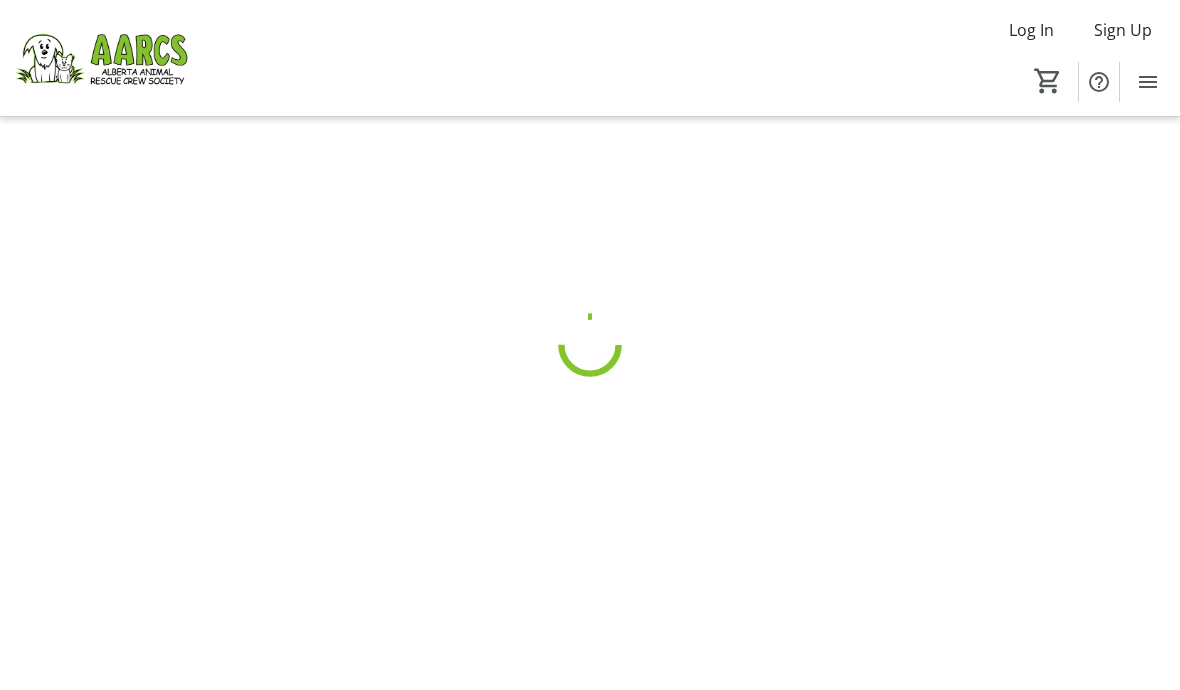 scroll, scrollTop: 0, scrollLeft: 0, axis: both 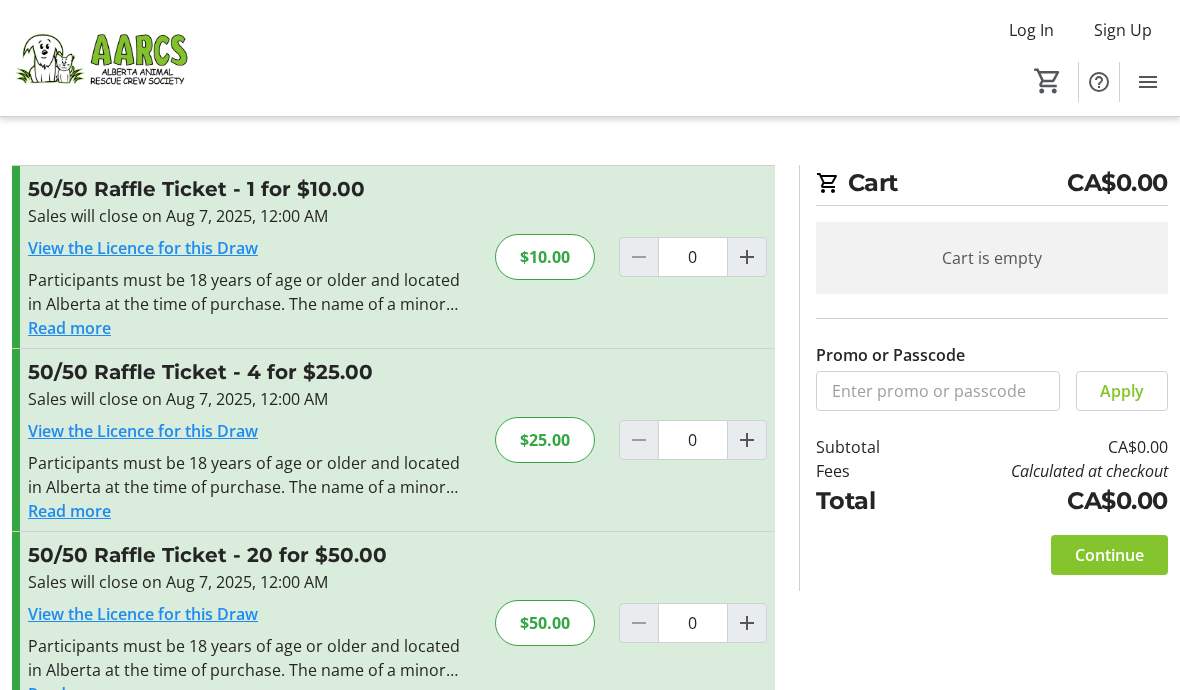 click 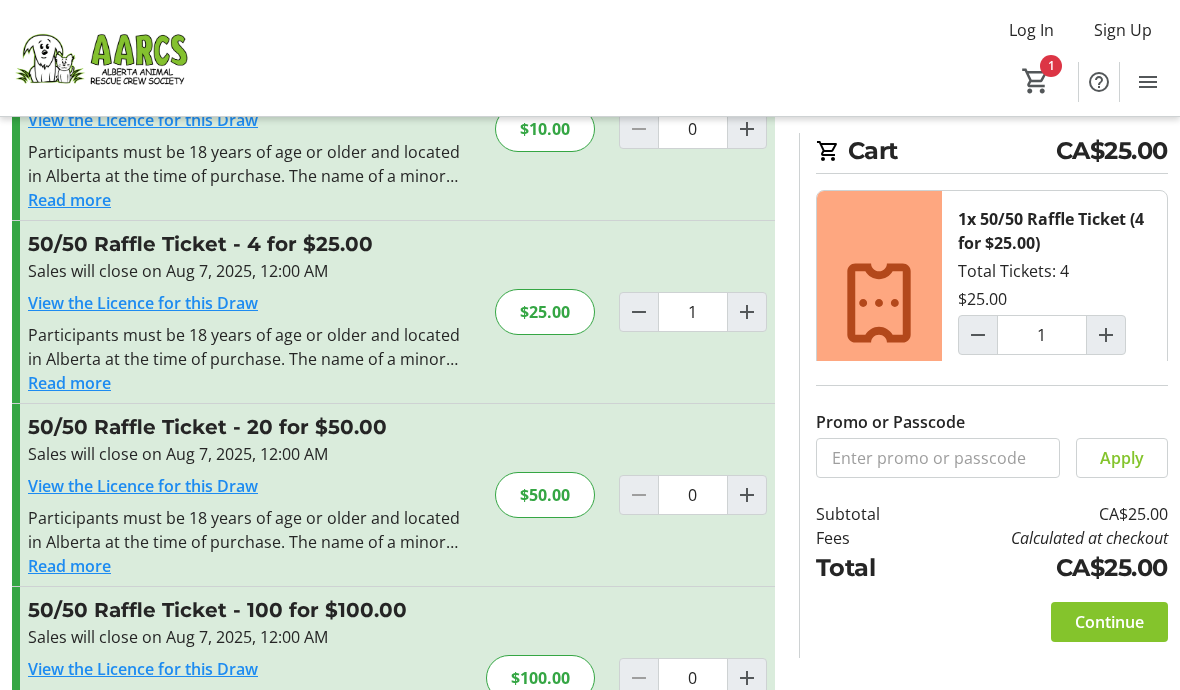 scroll, scrollTop: 144, scrollLeft: 0, axis: vertical 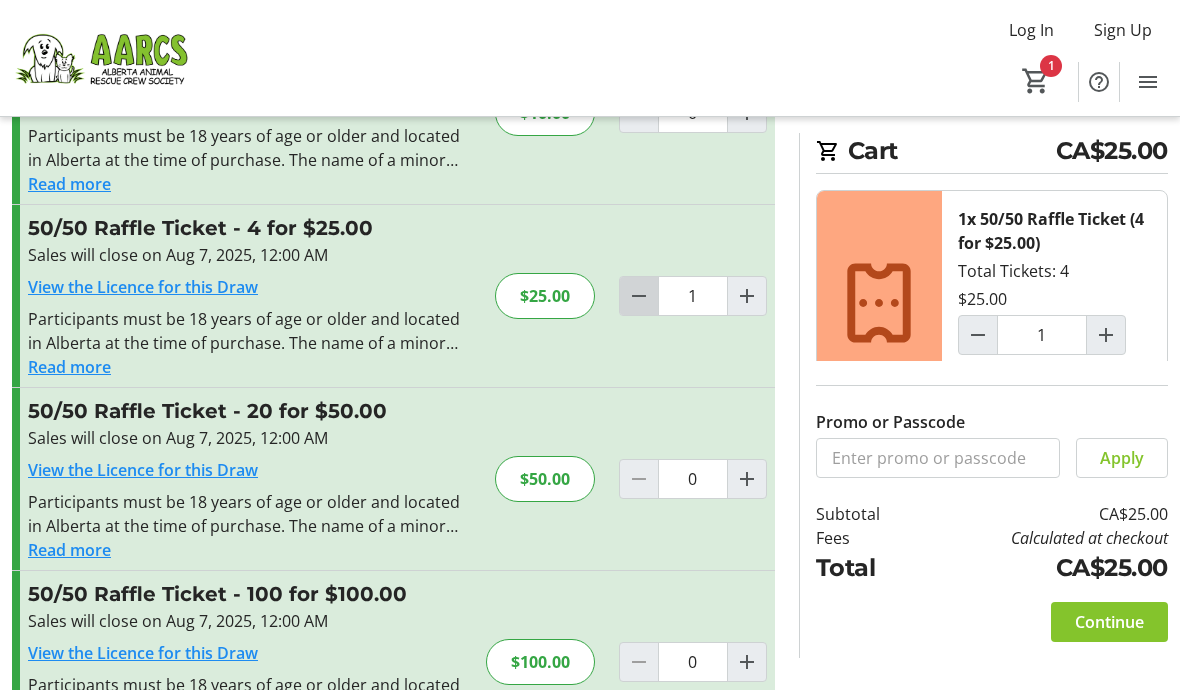 click 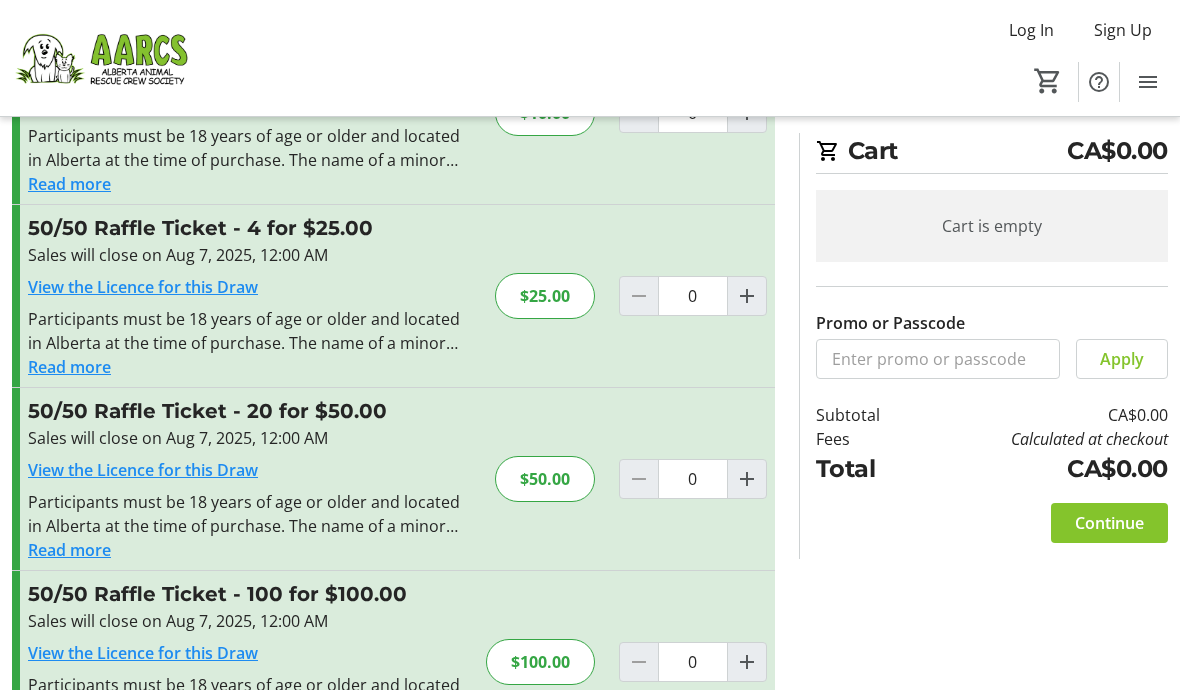 click 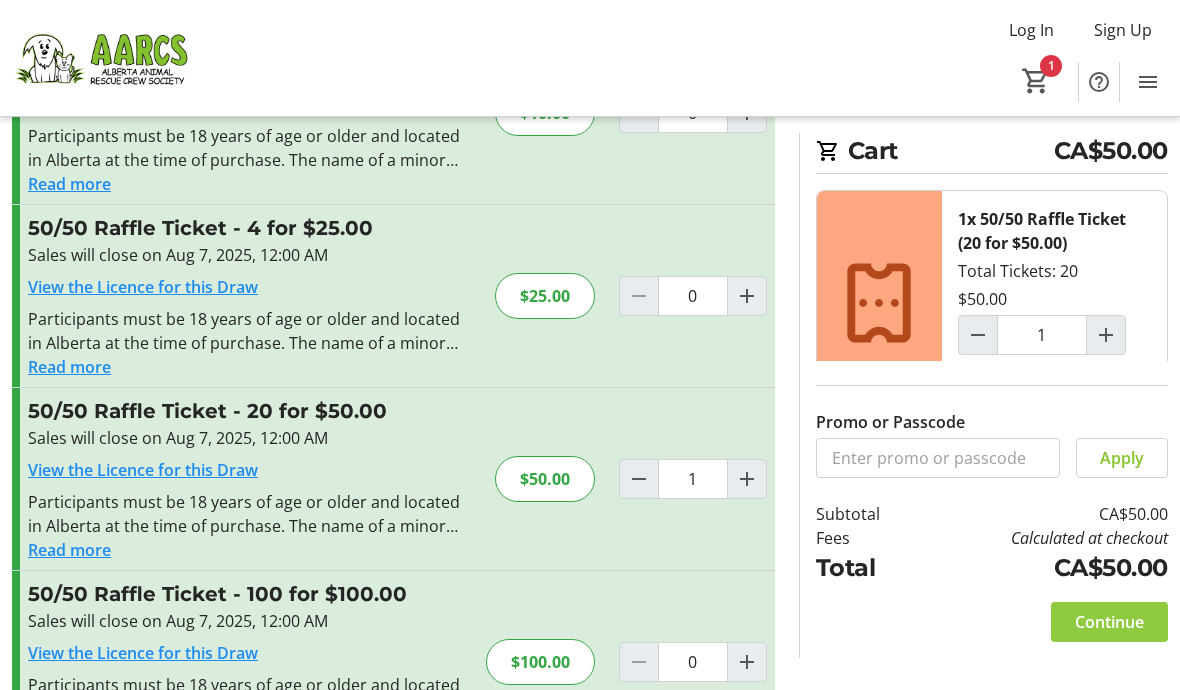 click 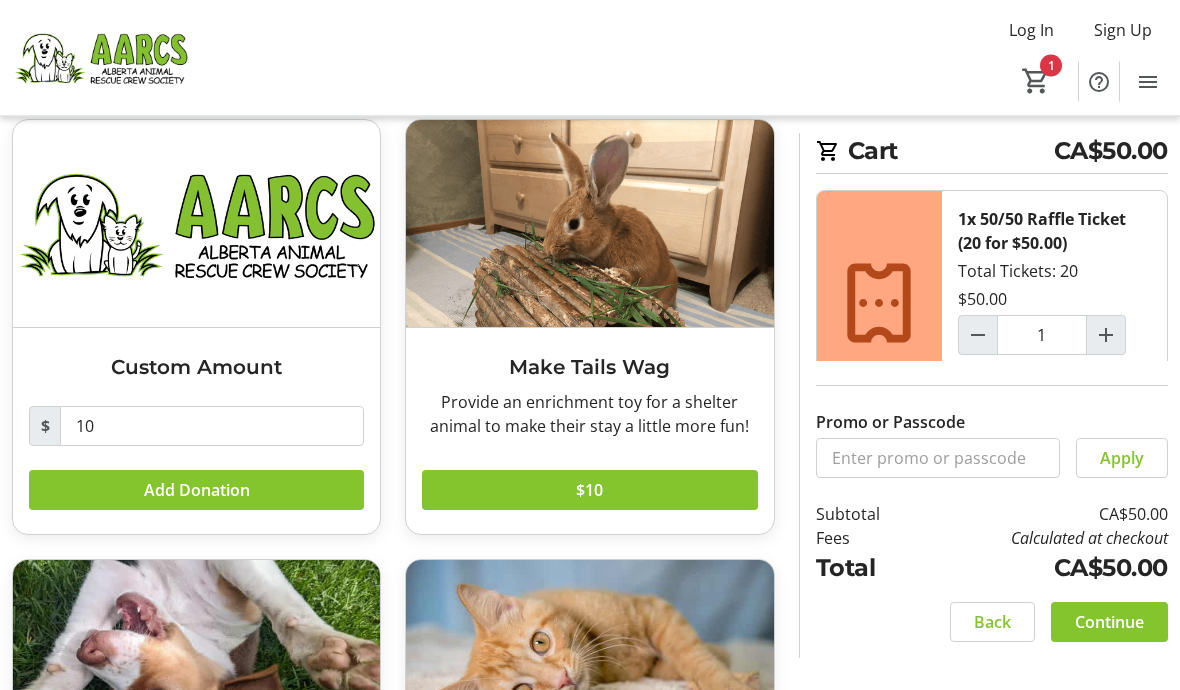 scroll, scrollTop: 106, scrollLeft: 0, axis: vertical 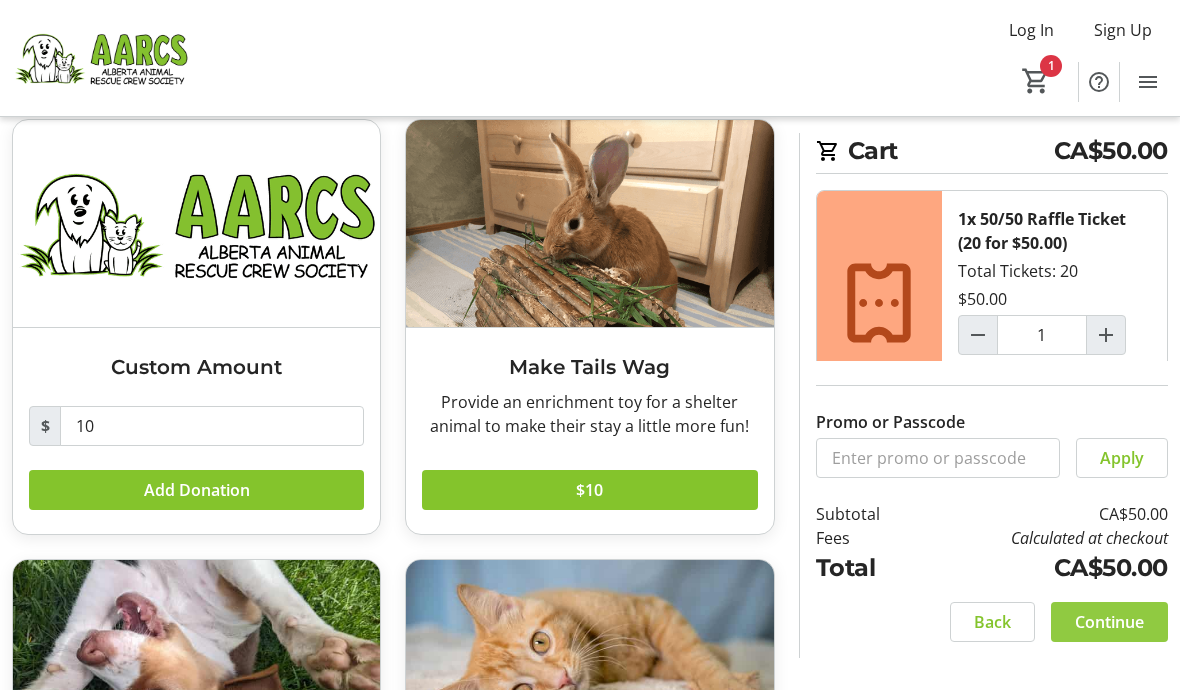 click on "Continue" 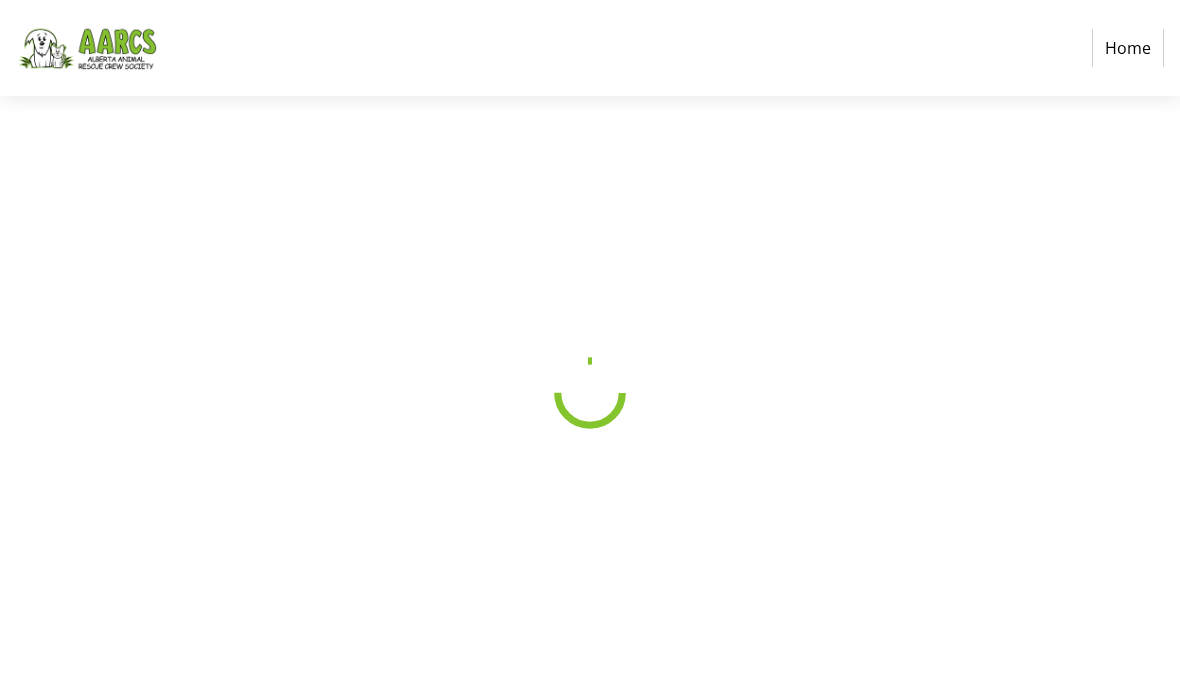 scroll, scrollTop: 0, scrollLeft: 0, axis: both 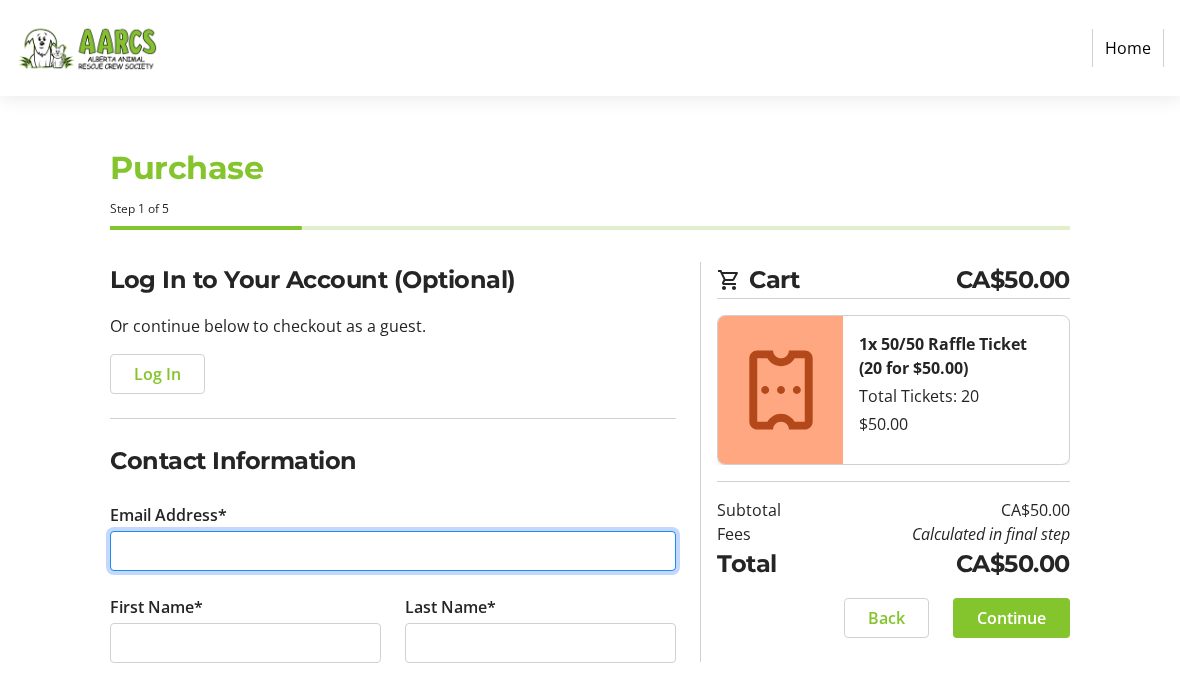click on "Email Address*" at bounding box center [393, 551] 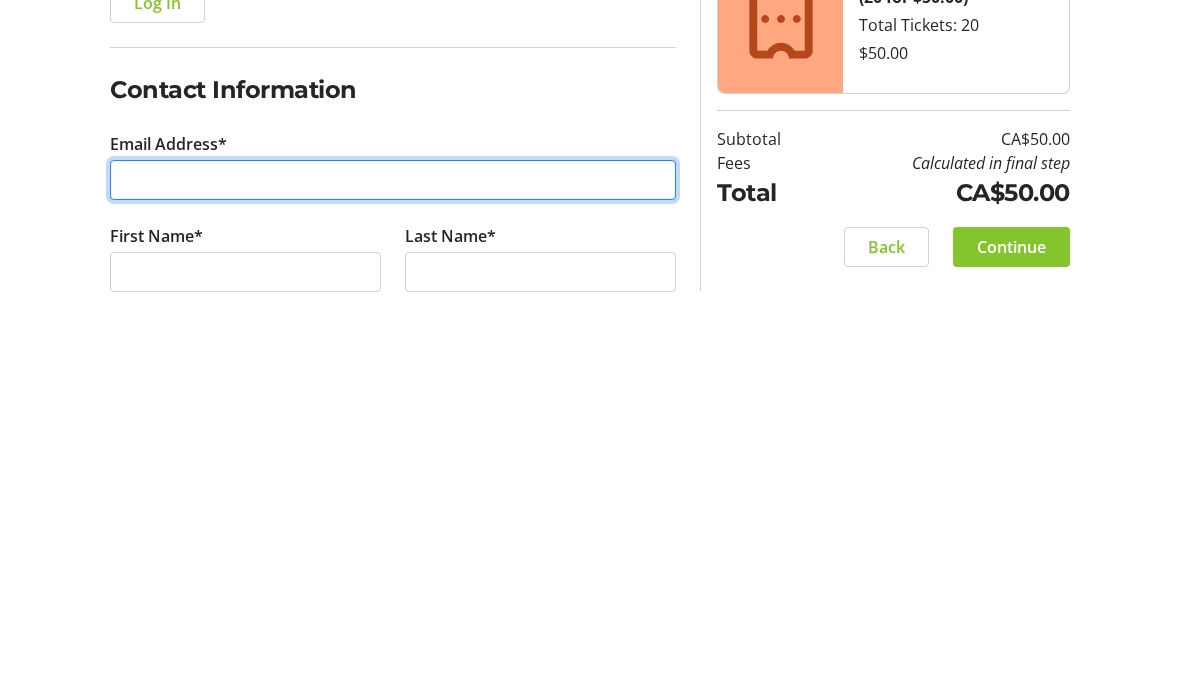 type on "[EMAIL]" 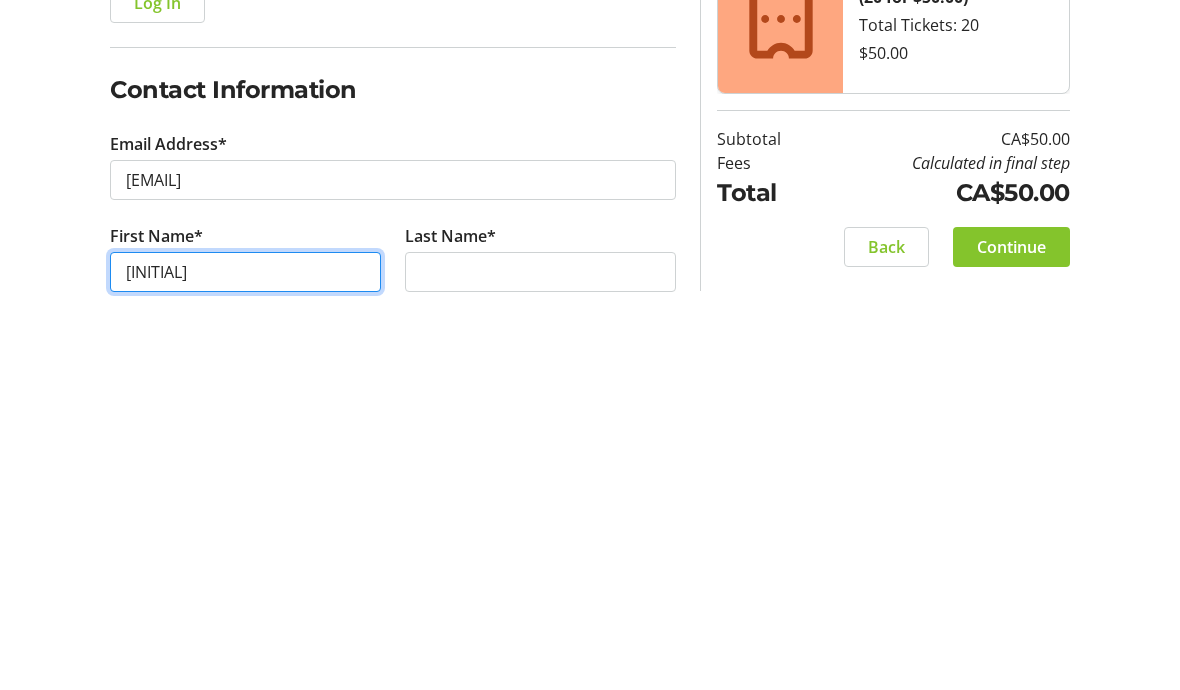type on "[FIRST_NAME]" 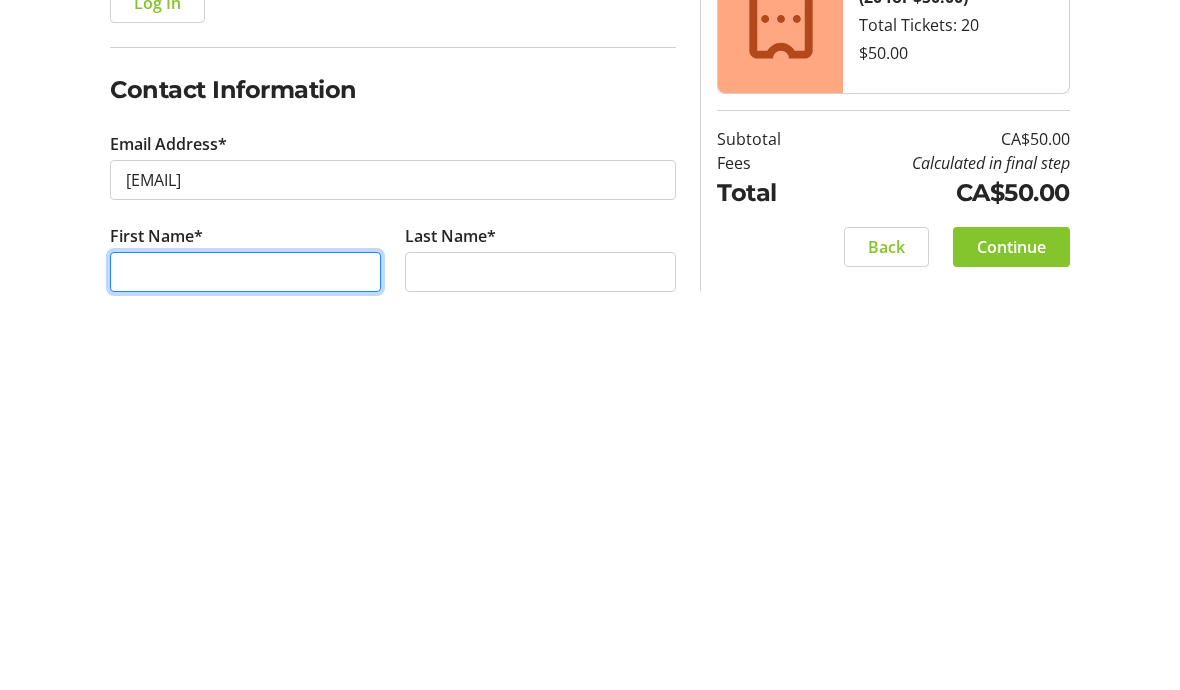 type on "[FIRST_NAME]" 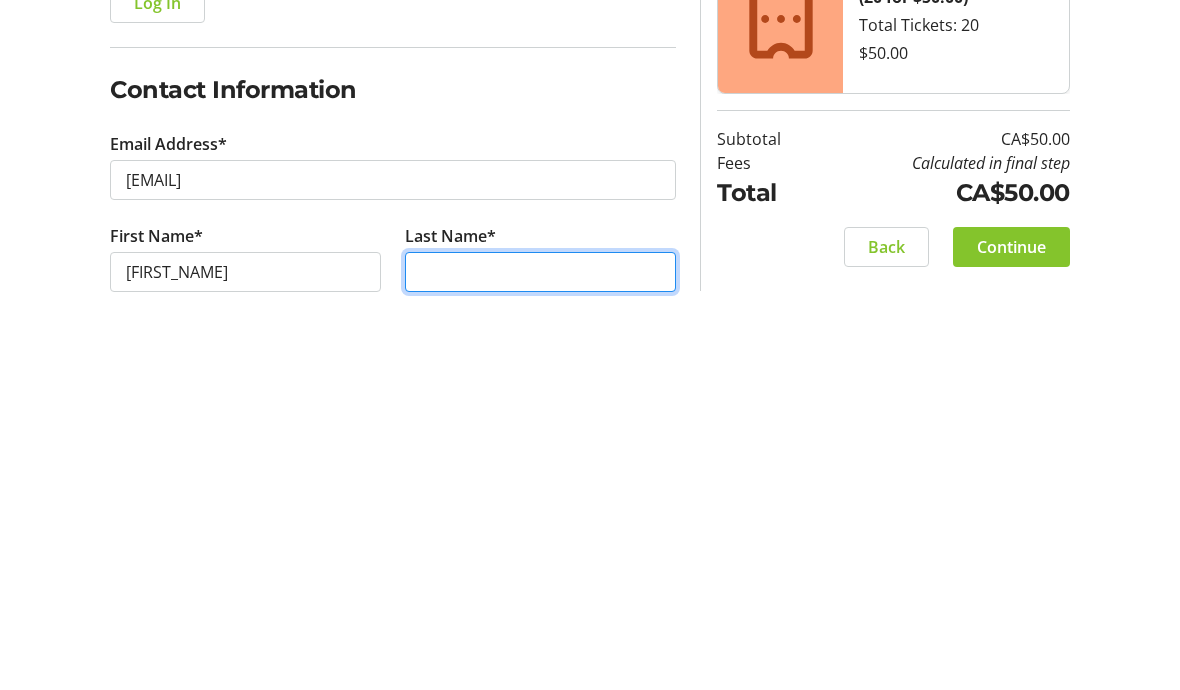 click on "Last Name*" at bounding box center (540, 643) 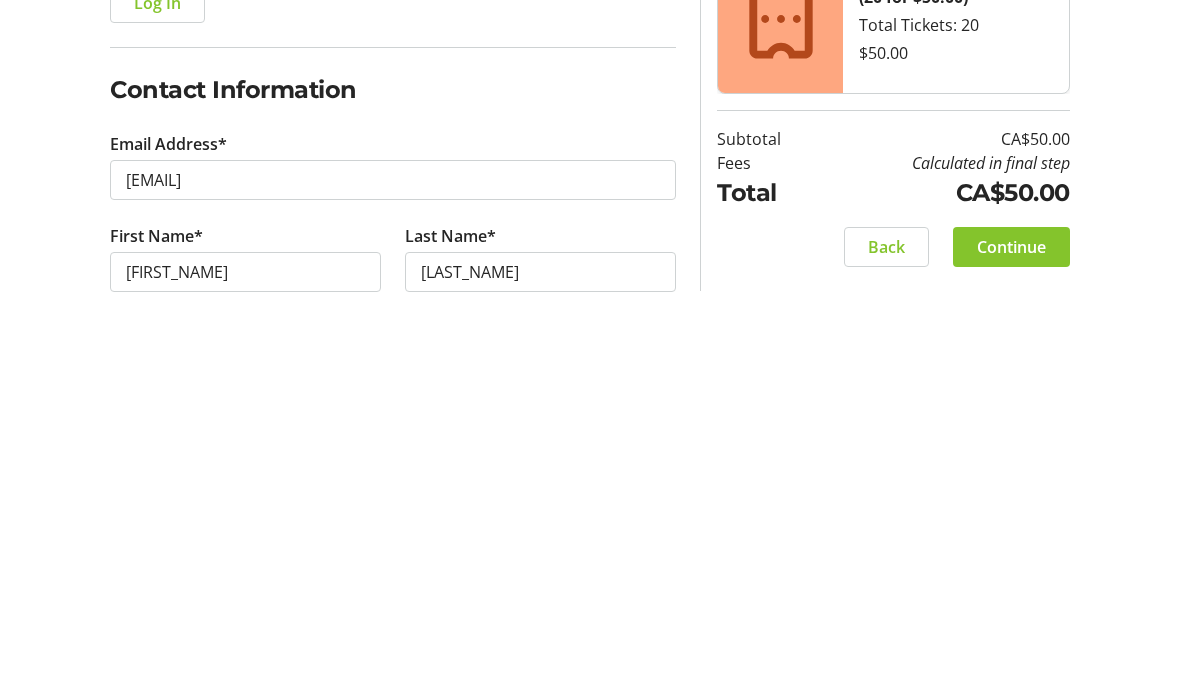 scroll, scrollTop: 371, scrollLeft: 0, axis: vertical 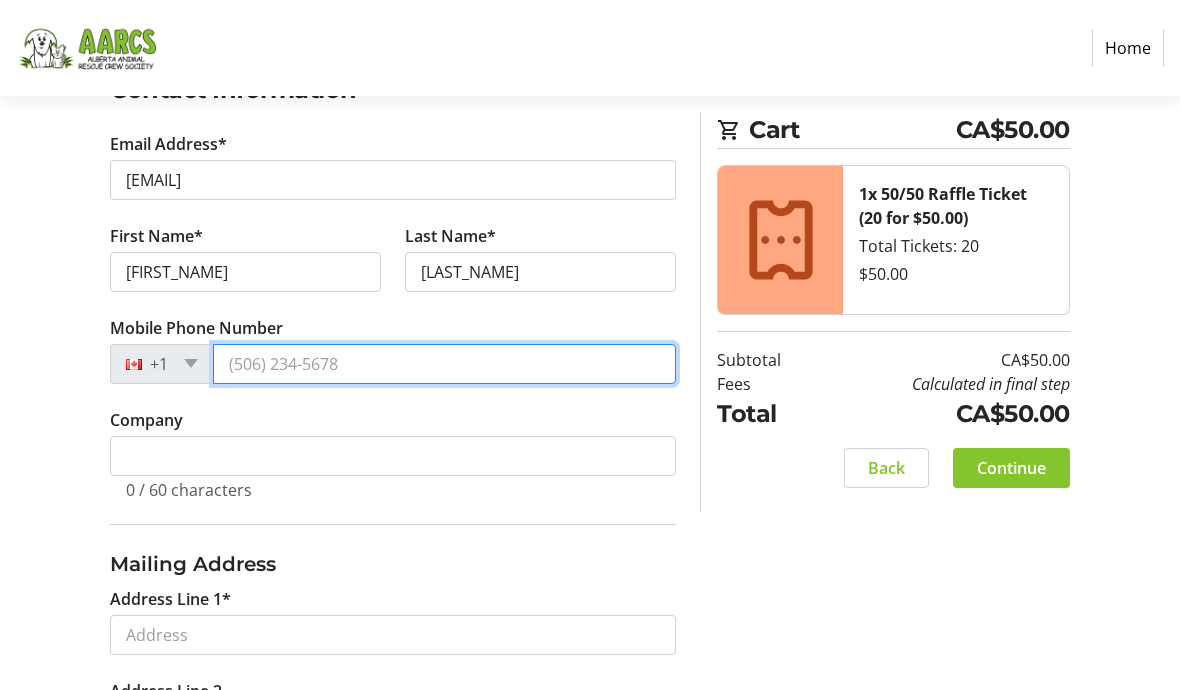 click on "Mobile Phone Number" at bounding box center [444, 364] 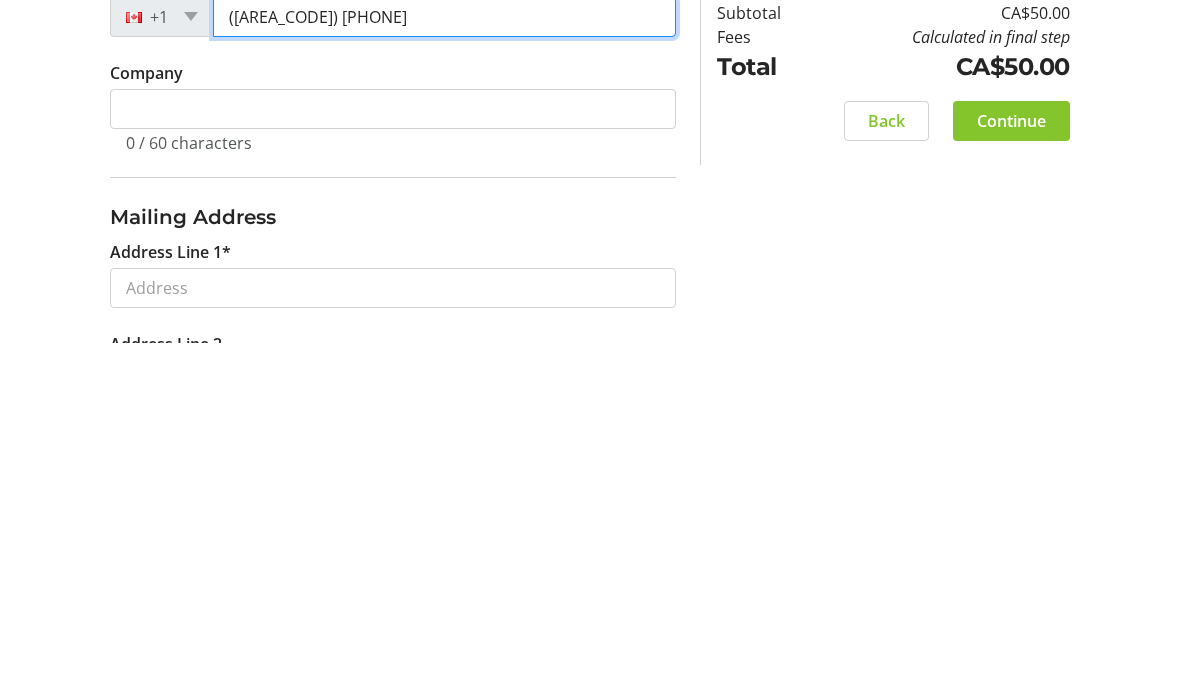 type on "([AREA_CODE]) [PHONE]" 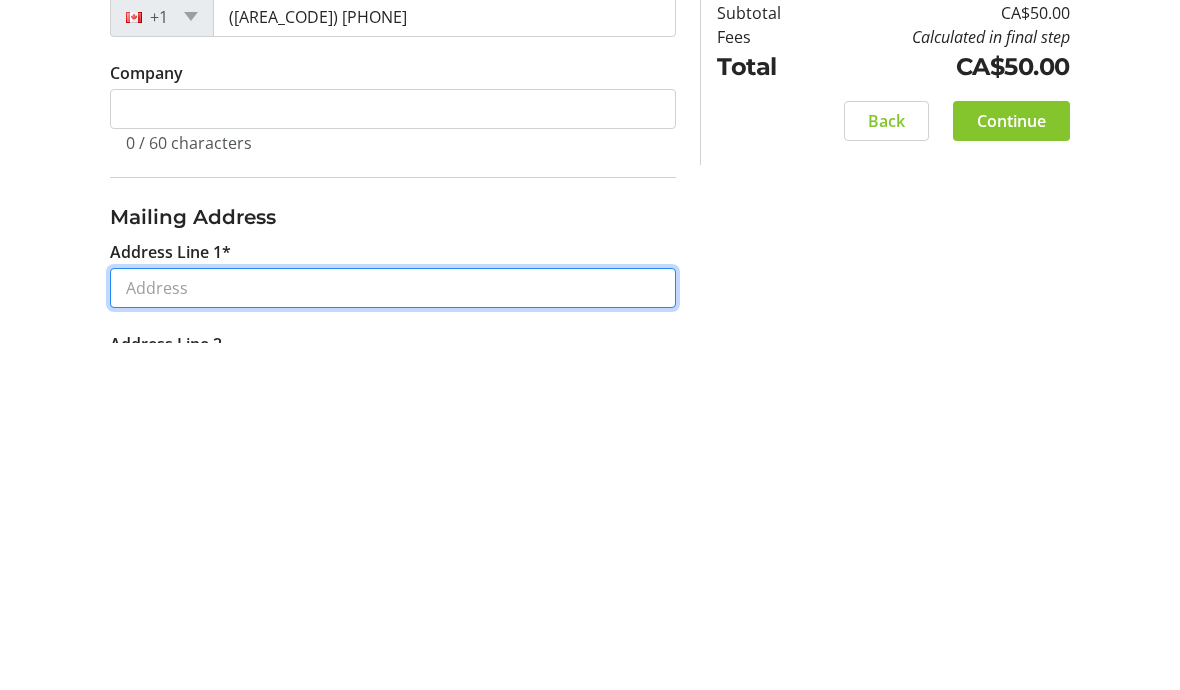 click on "Address Line 1*" at bounding box center (393, 636) 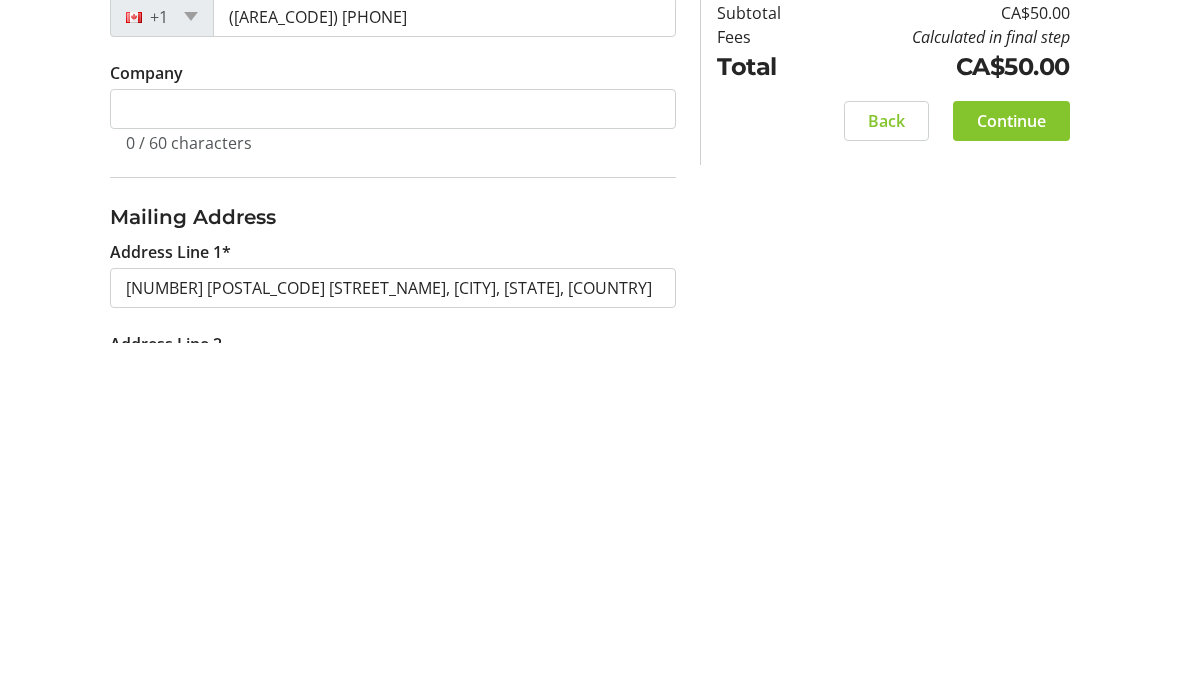 type on "[NUMBER] [POSTAL_CODE] [STREET_NAME]" 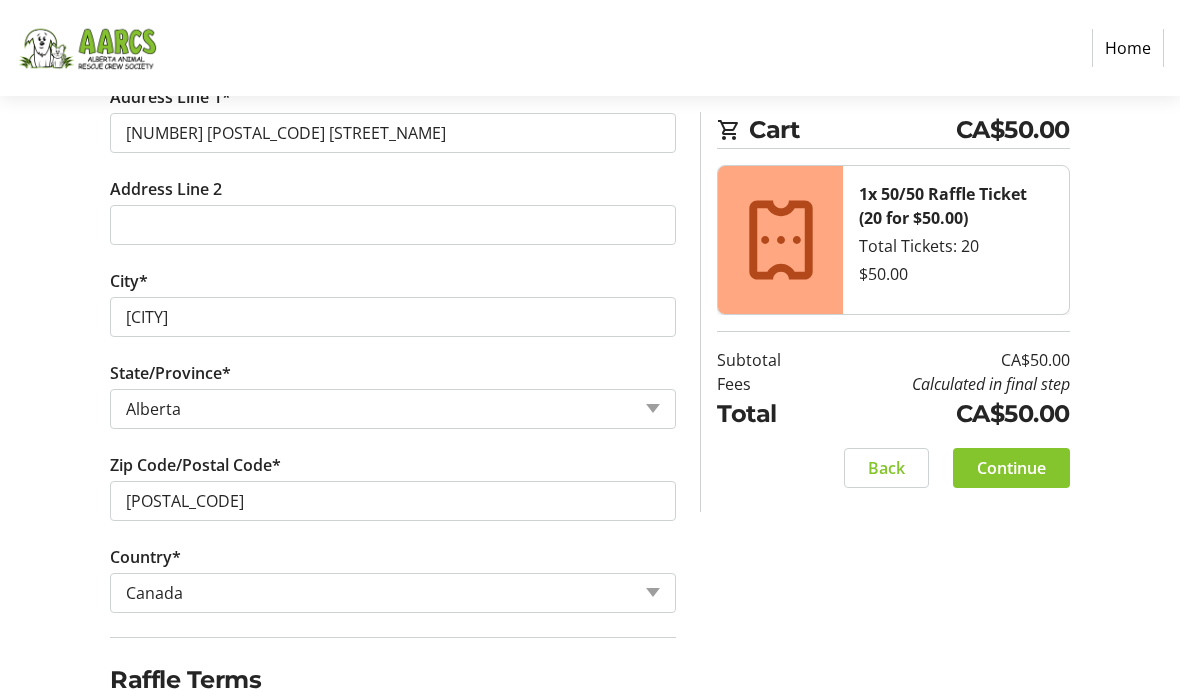 scroll, scrollTop: 878, scrollLeft: 0, axis: vertical 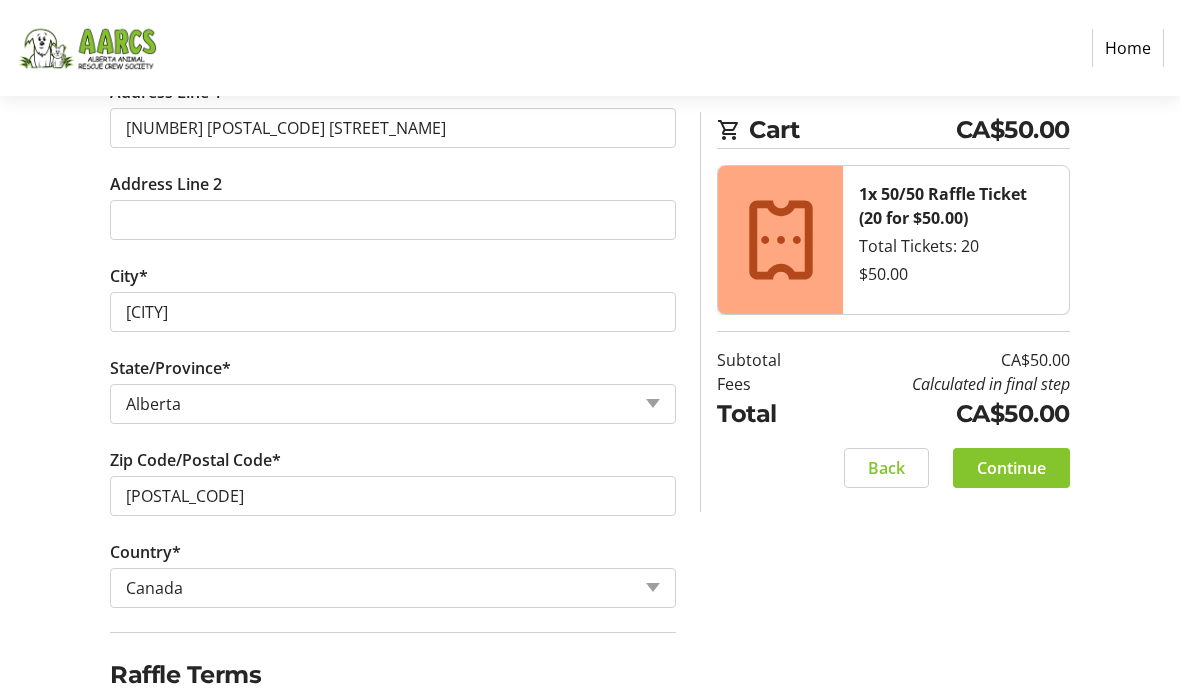 click on "I acknowledge that I am at least 18 years of age or older.*" at bounding box center (119, 720) 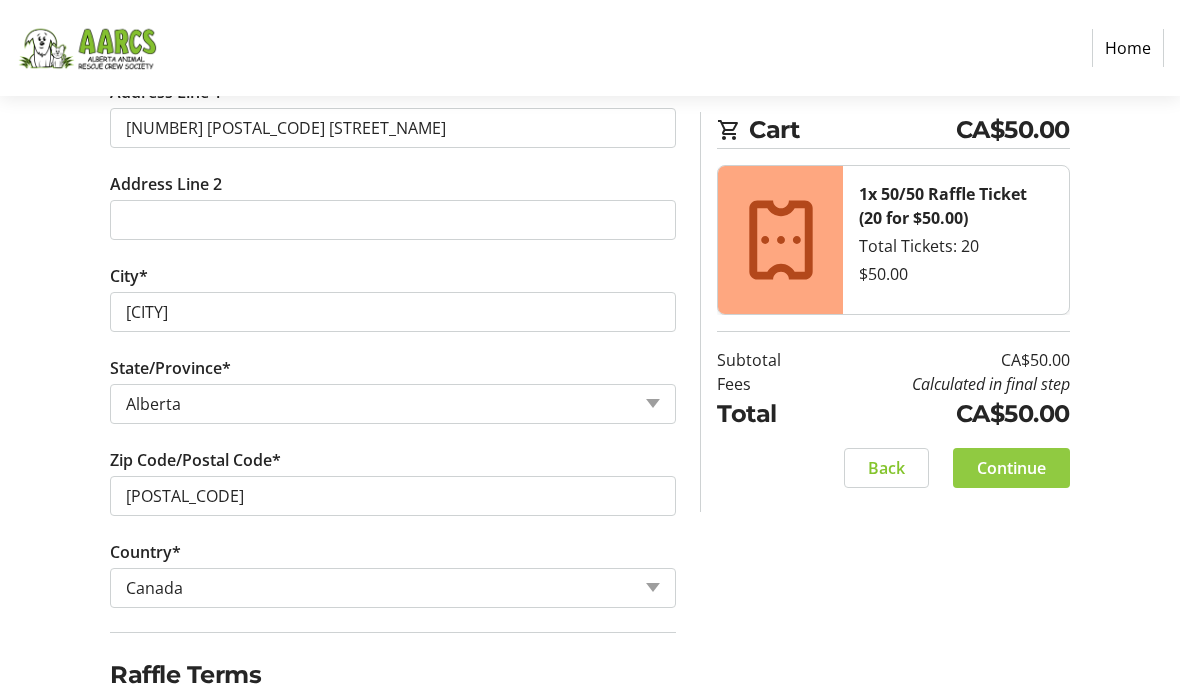 click on "Continue" 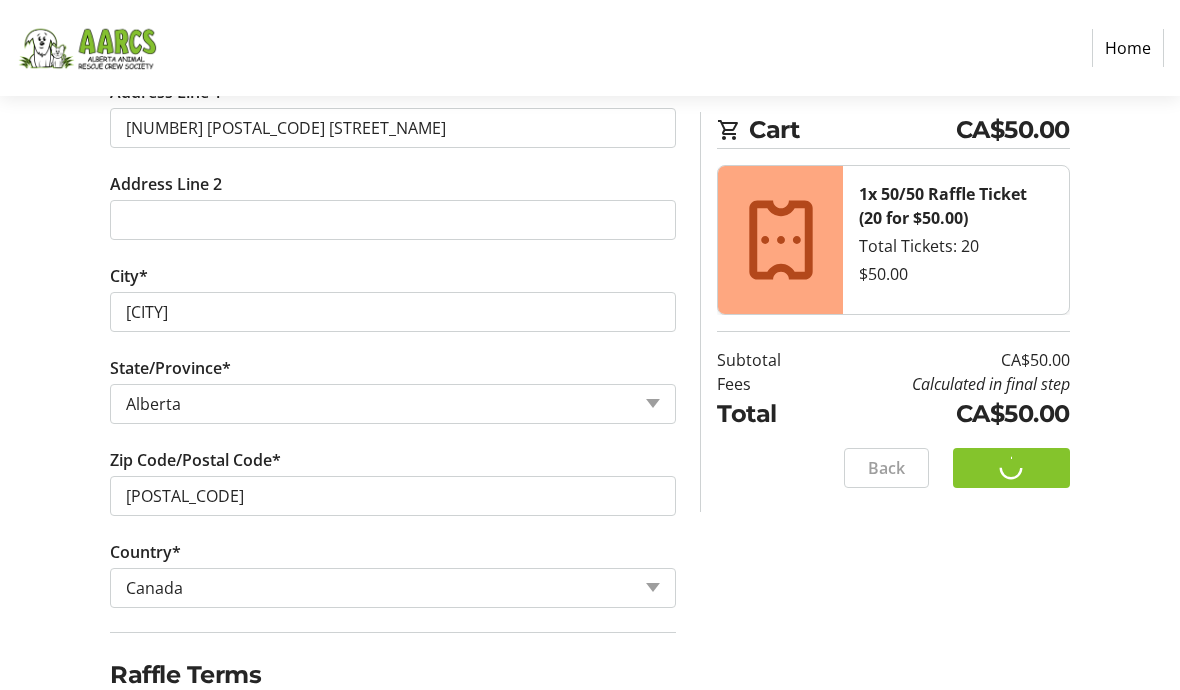 scroll, scrollTop: 0, scrollLeft: 0, axis: both 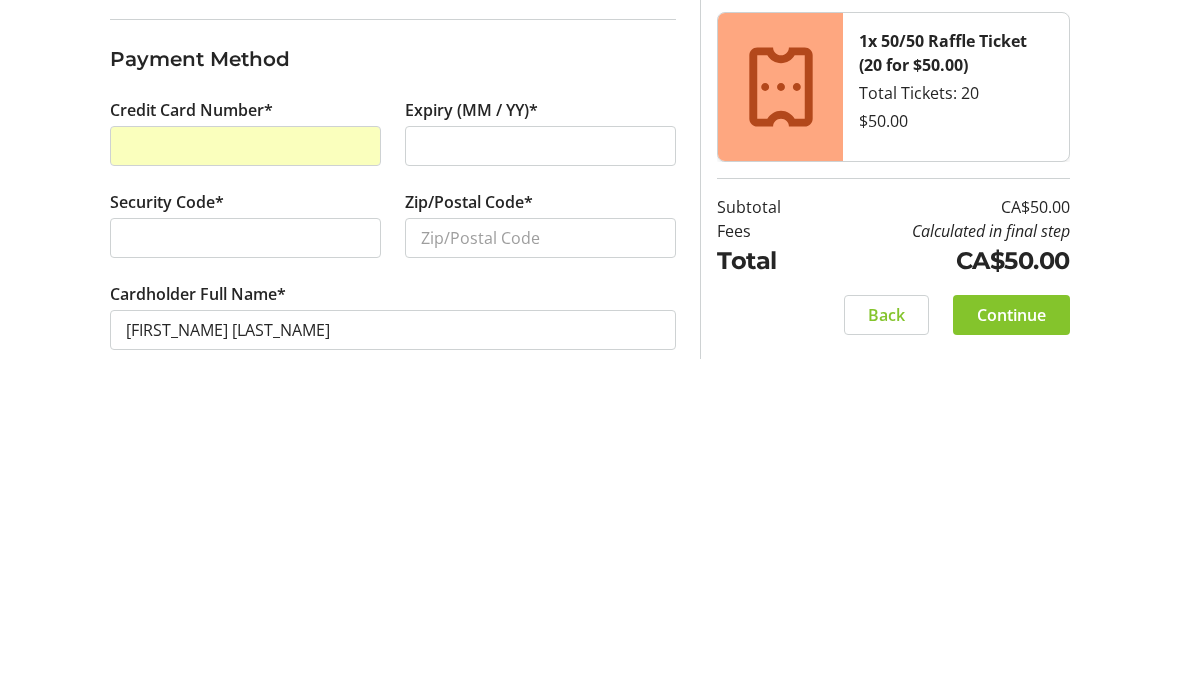 click at bounding box center [245, 541] 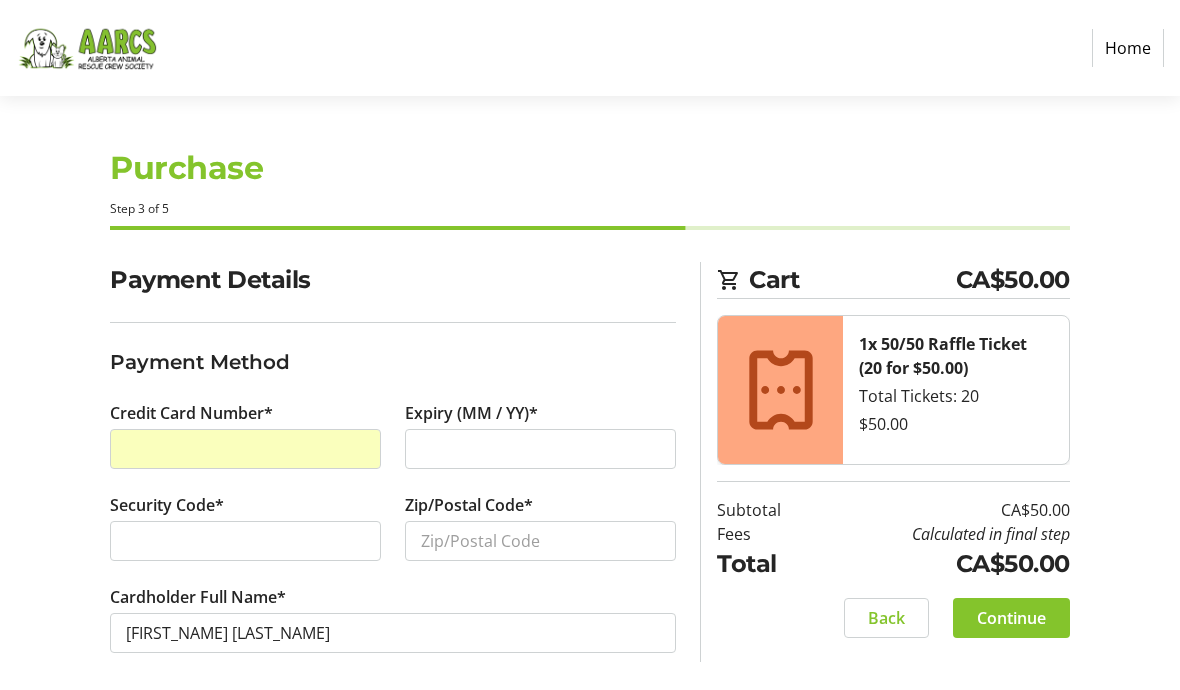 scroll, scrollTop: 26, scrollLeft: 0, axis: vertical 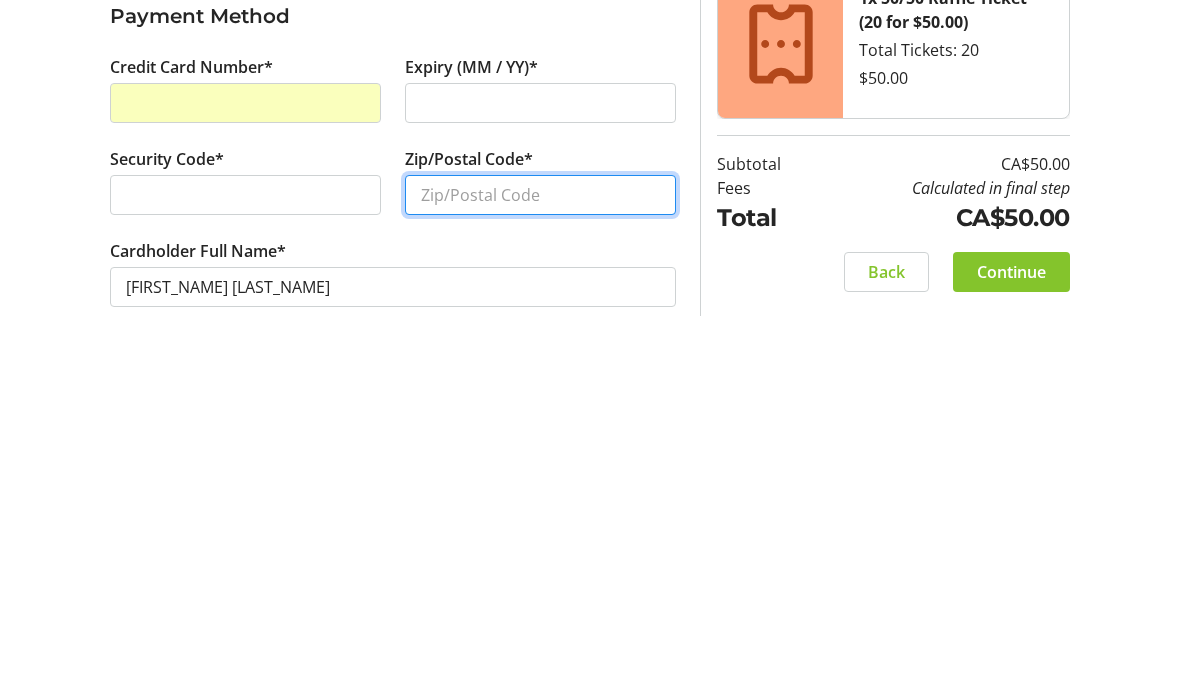 click on "Zip/Postal Code*" at bounding box center [540, 530] 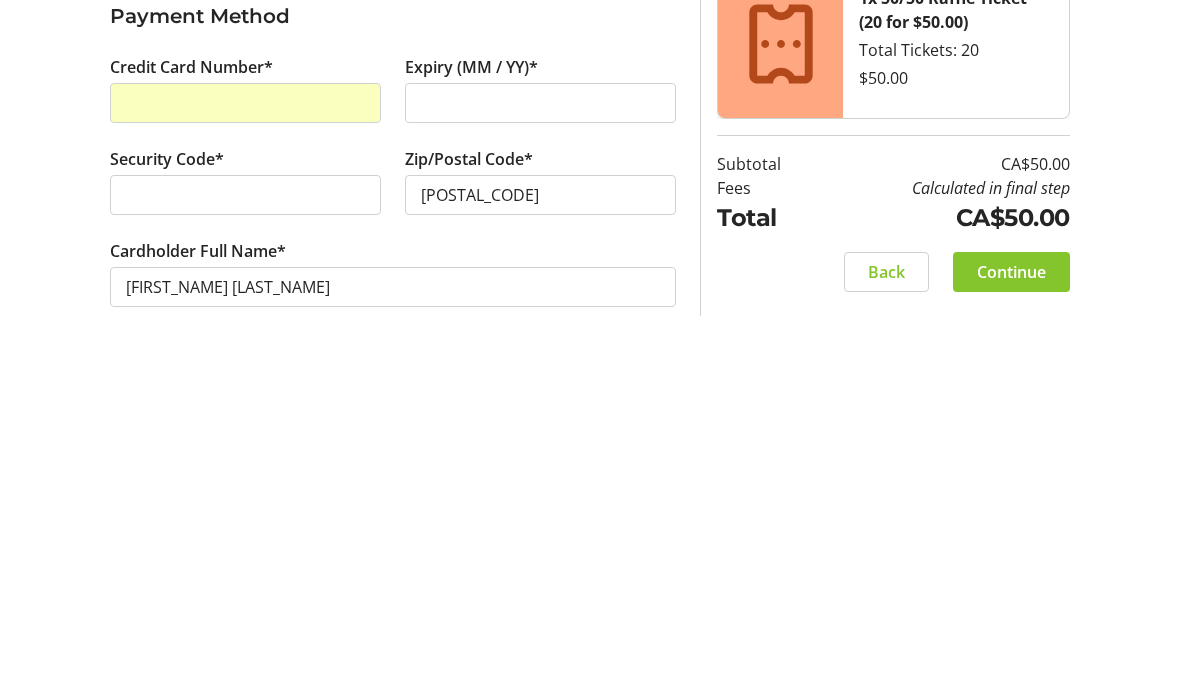 scroll, scrollTop: 0, scrollLeft: 0, axis: both 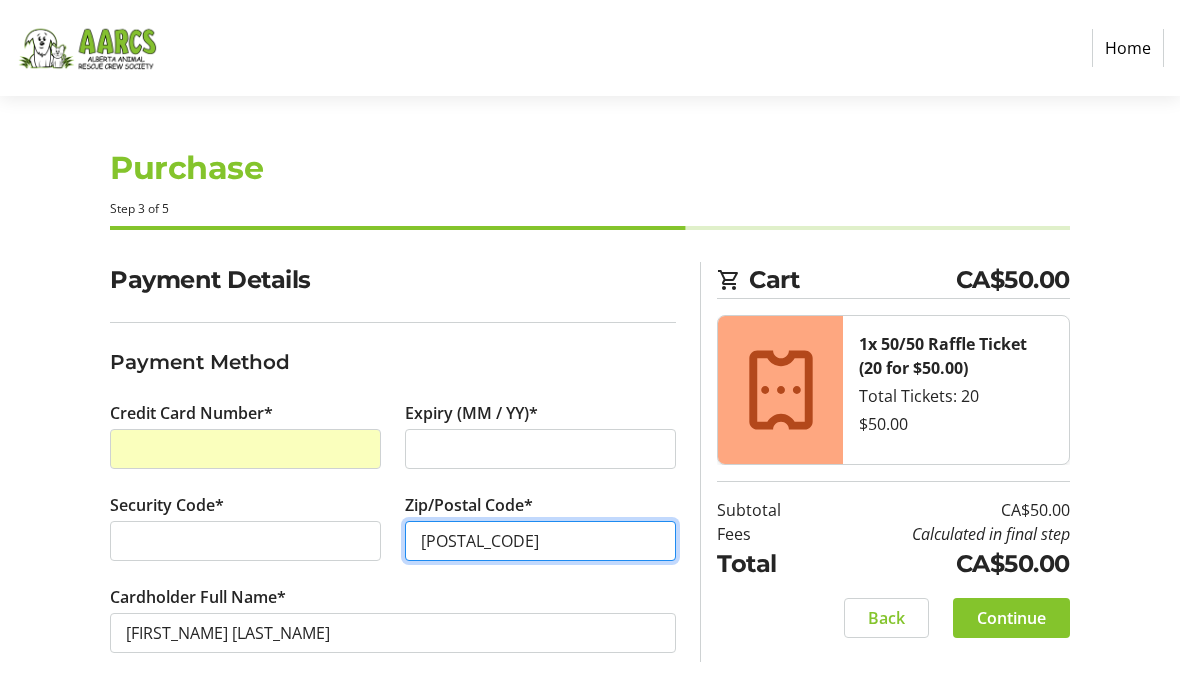 type on "[POSTAL_CODE]" 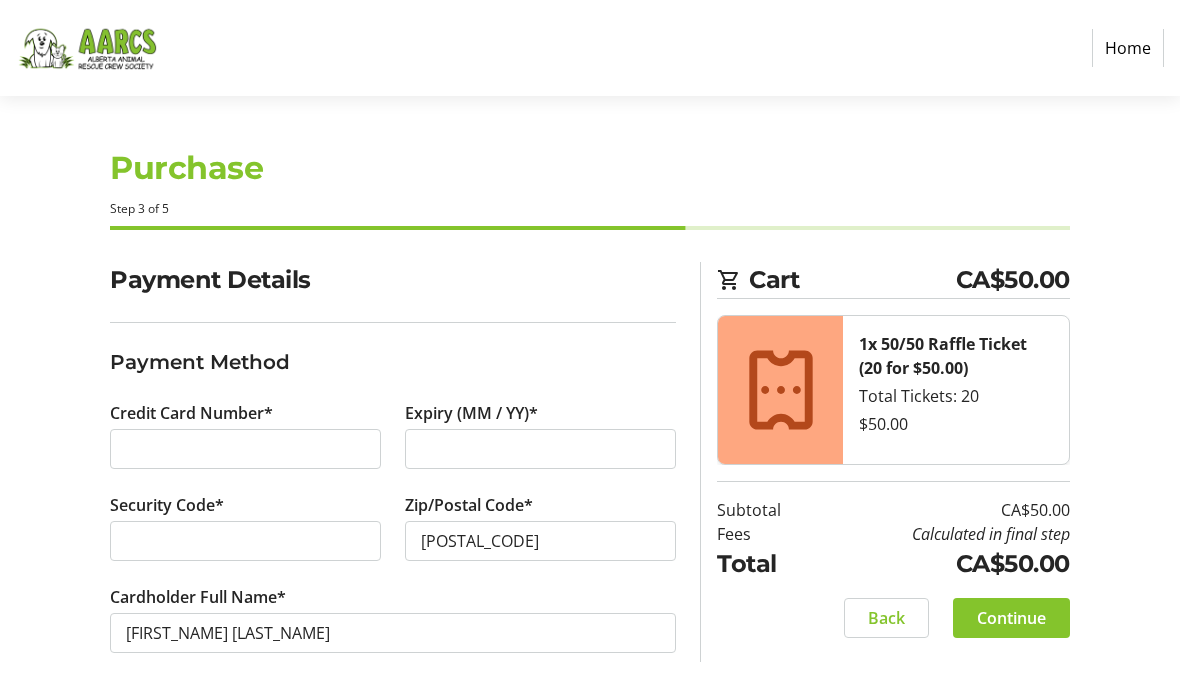 click on "Continue" 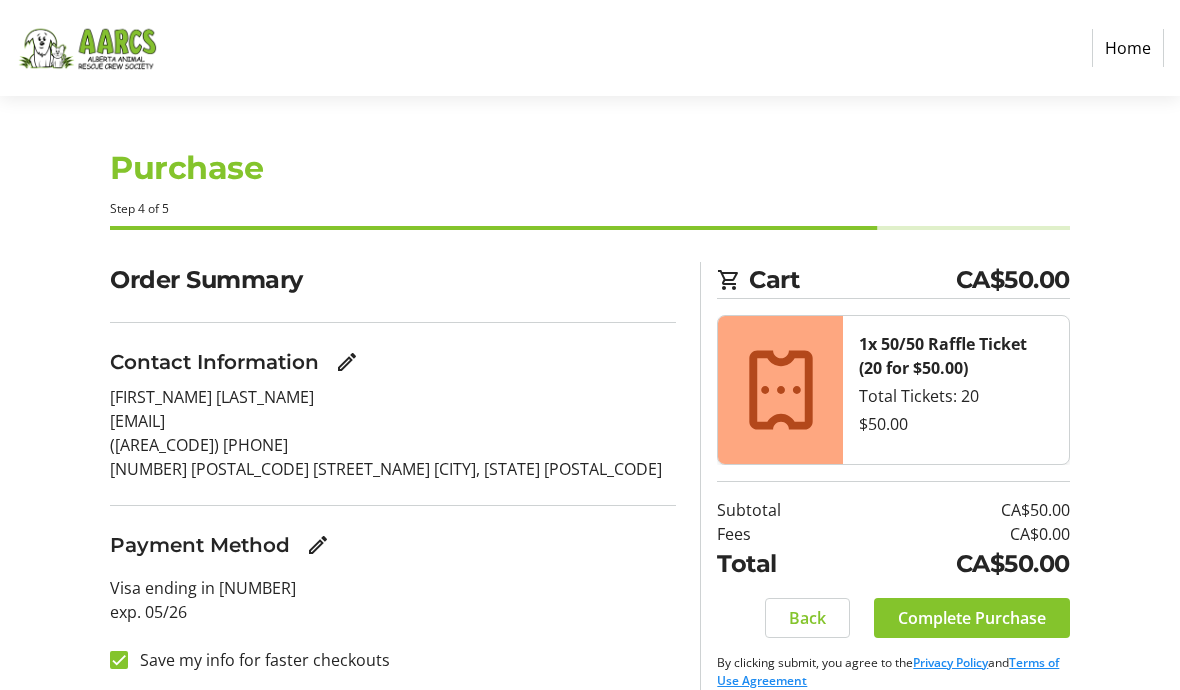 click on "Complete Purchase" 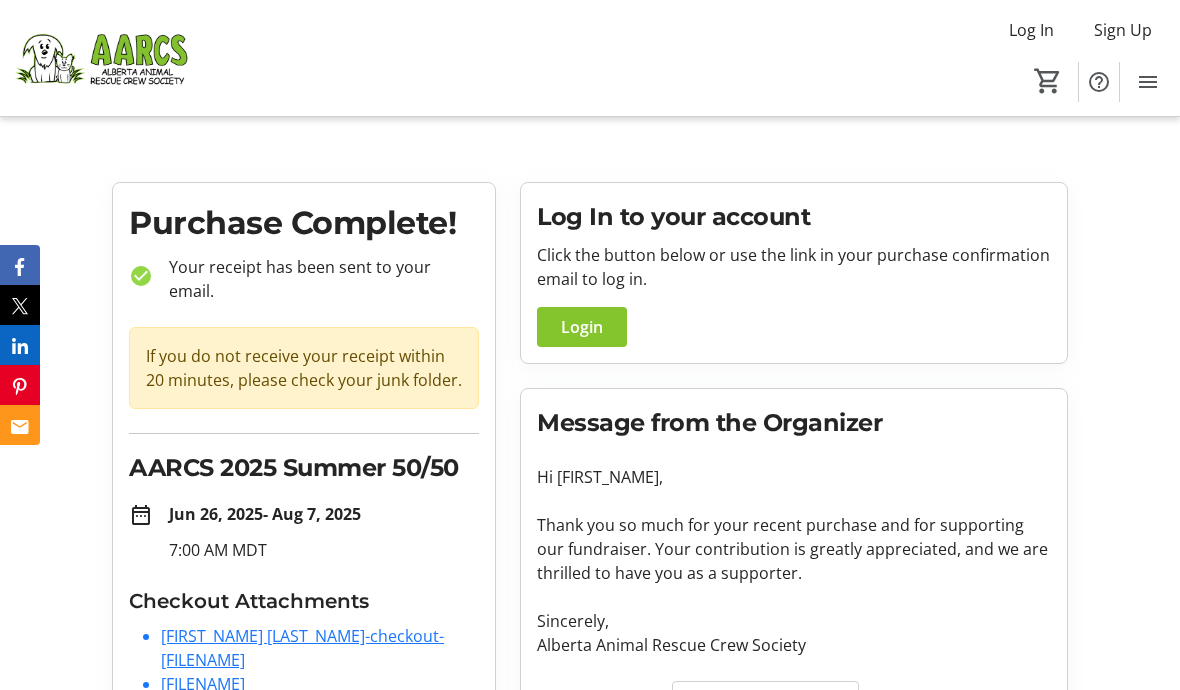 scroll, scrollTop: 5, scrollLeft: 0, axis: vertical 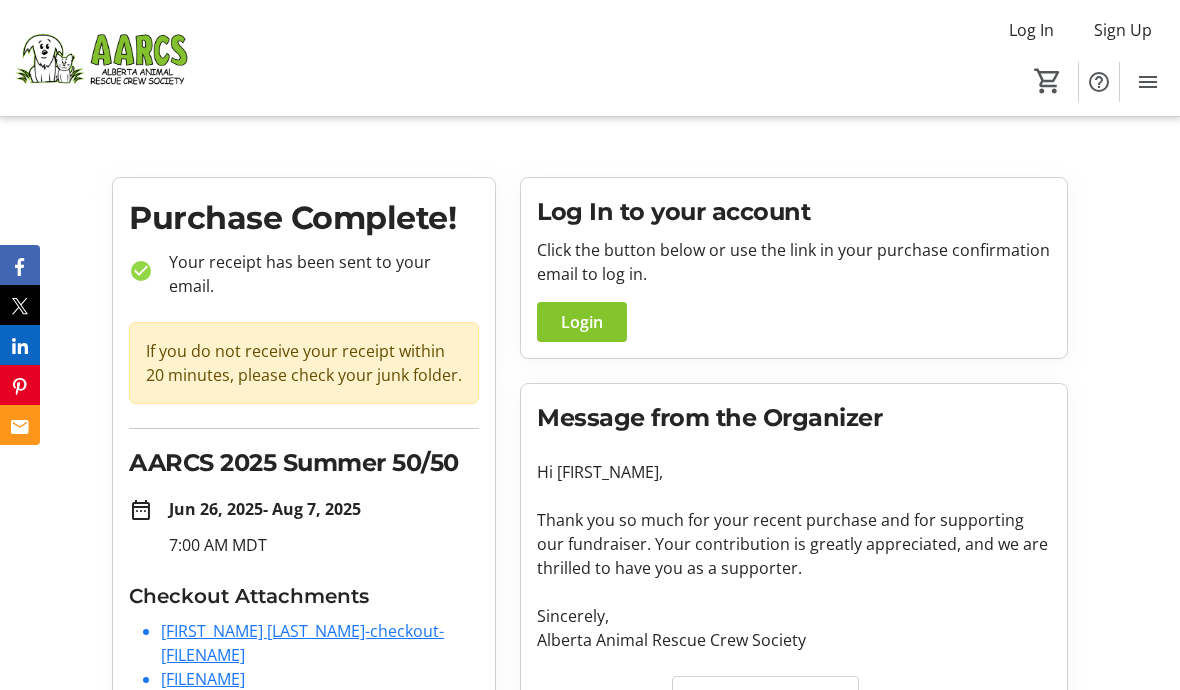 click on "[FILENAME]" 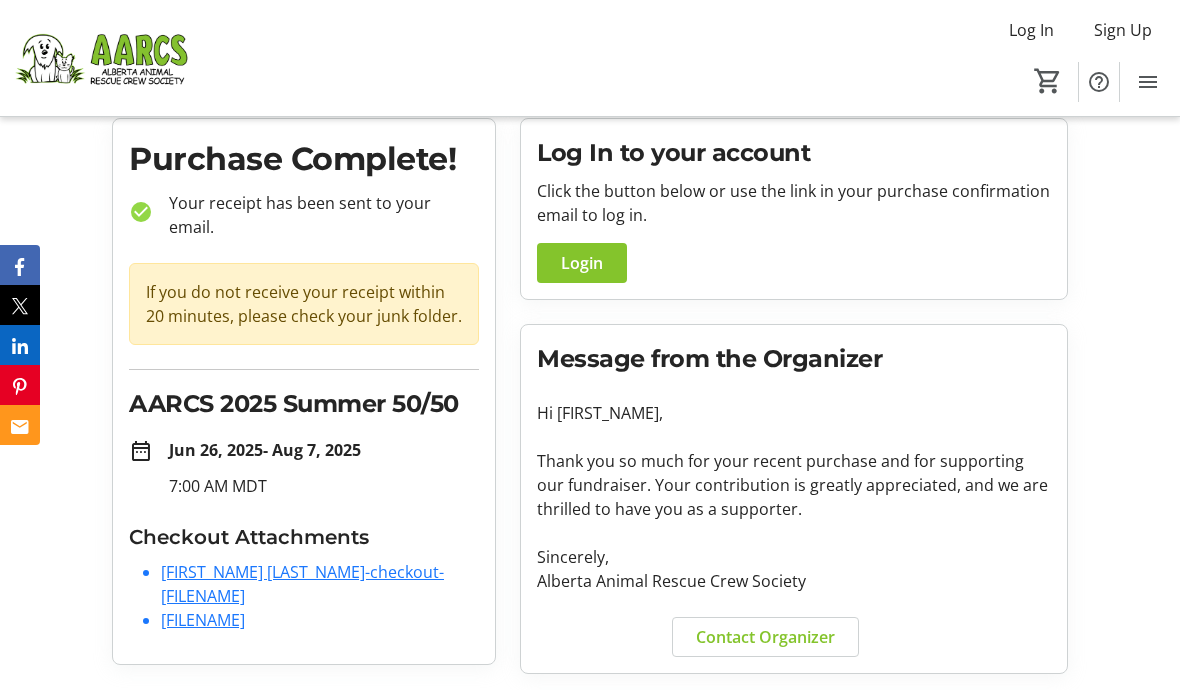 scroll, scrollTop: 92, scrollLeft: 0, axis: vertical 